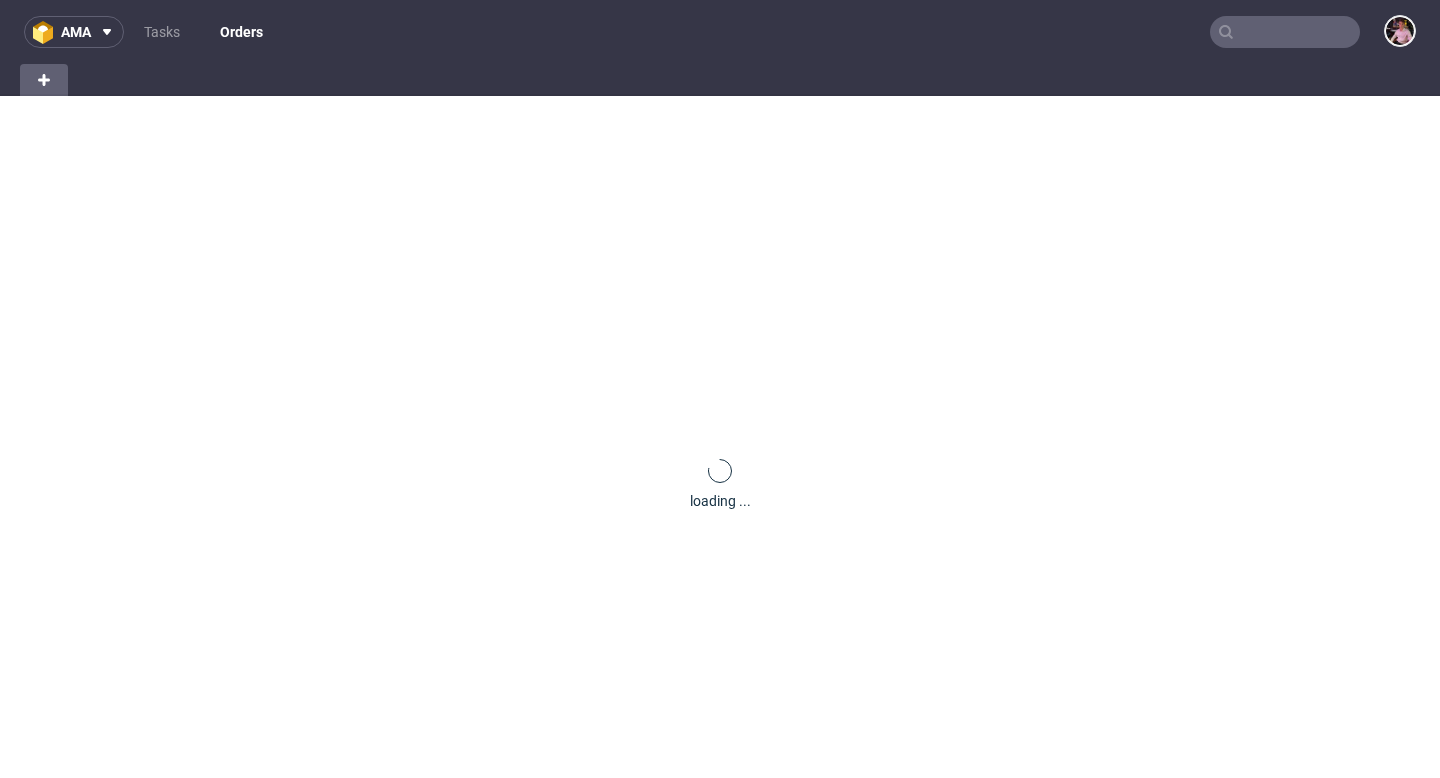 scroll, scrollTop: 0, scrollLeft: 0, axis: both 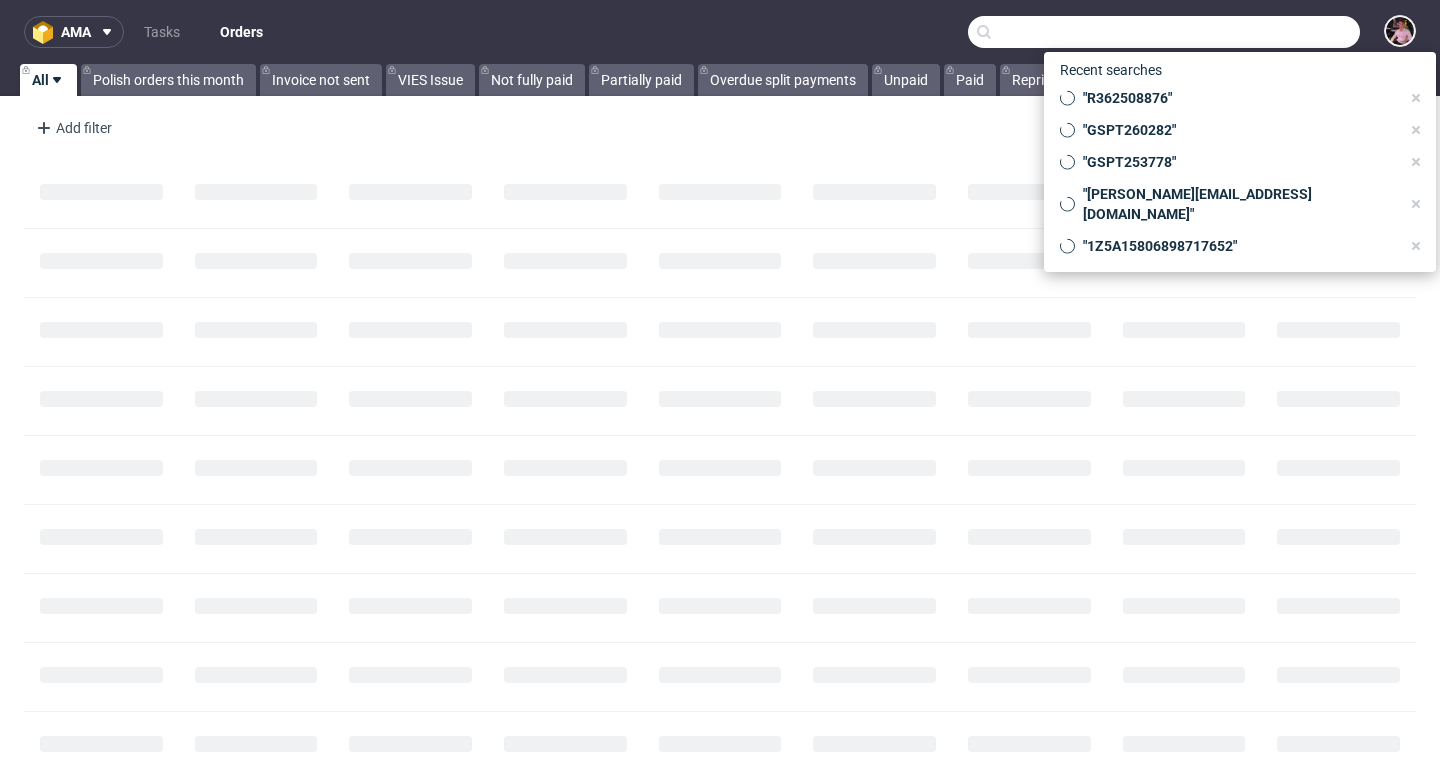 click at bounding box center [1164, 32] 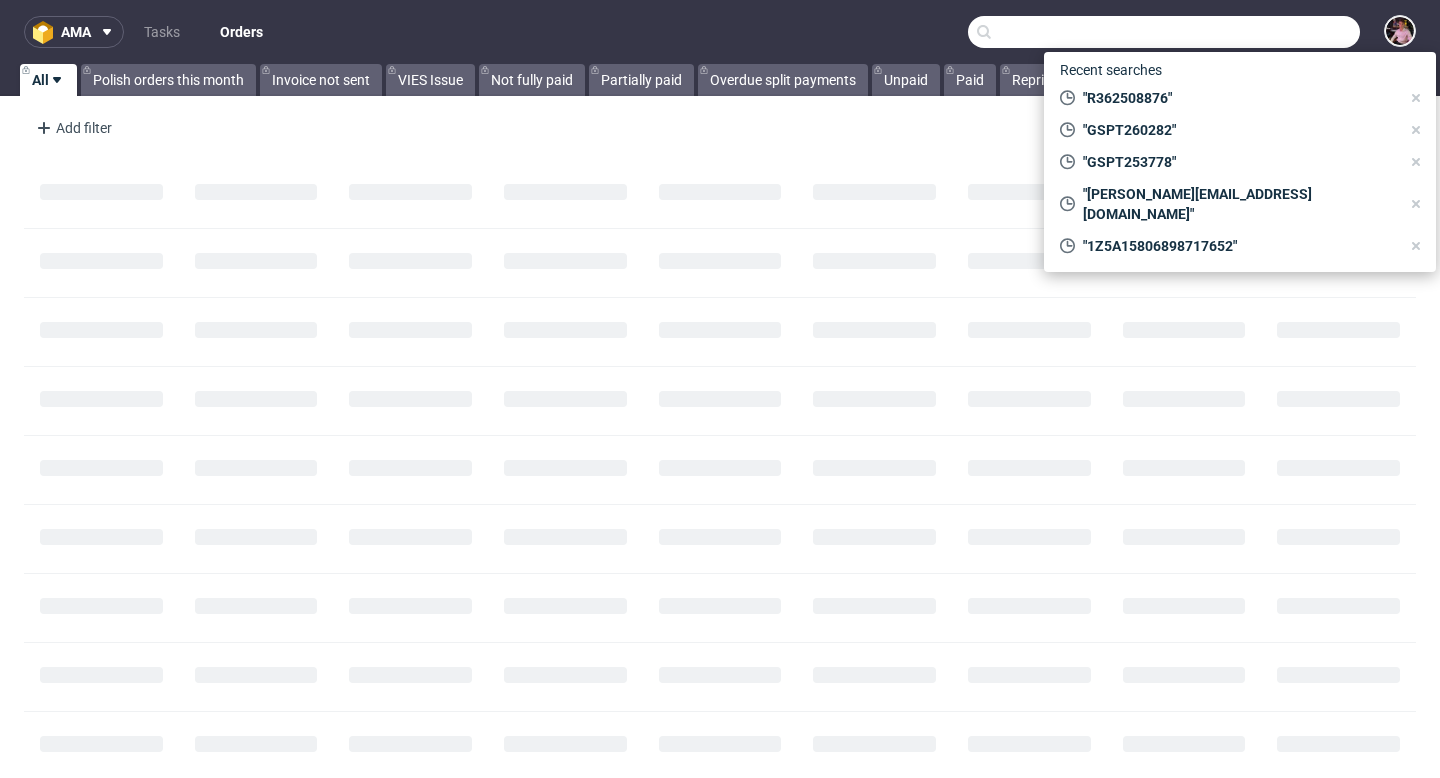paste on "R380458329" 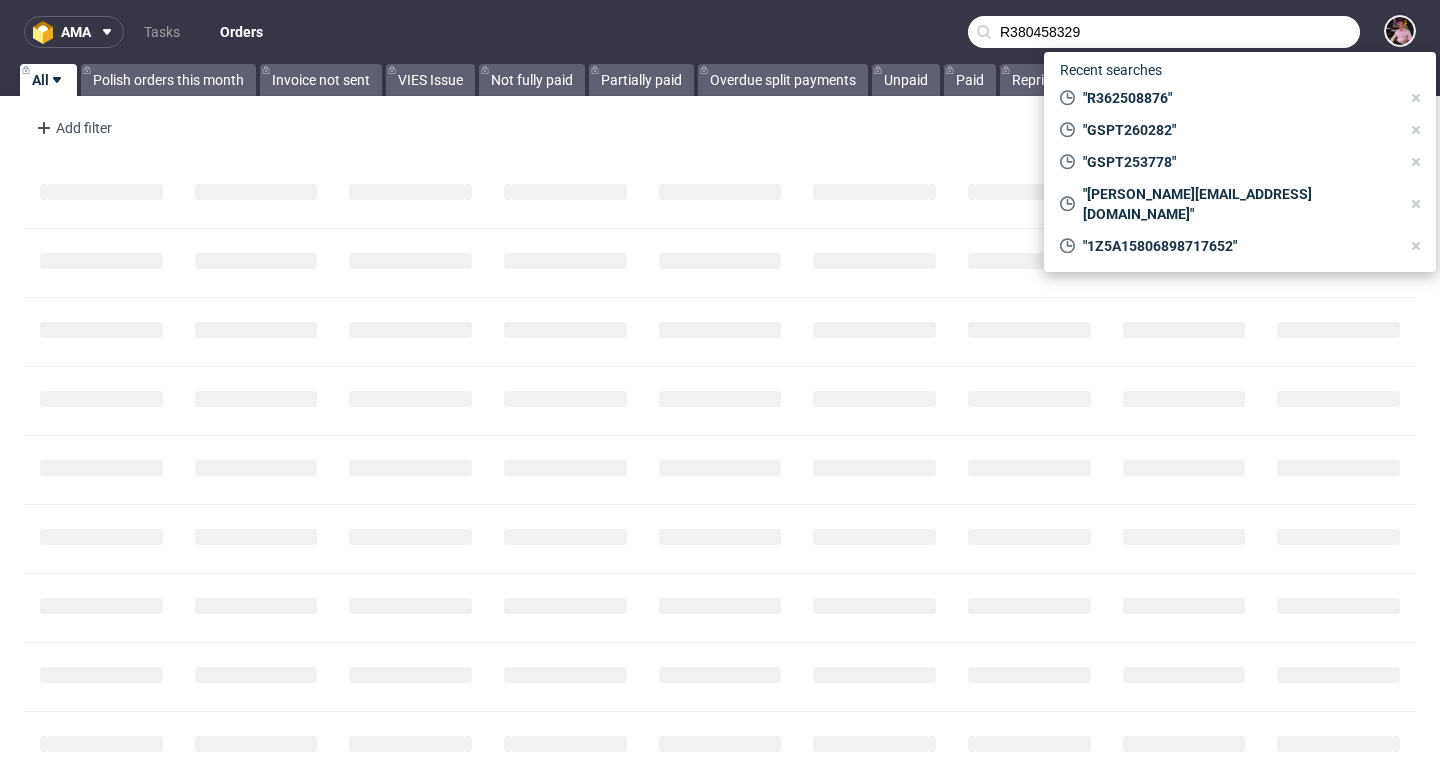 type on "R380458329" 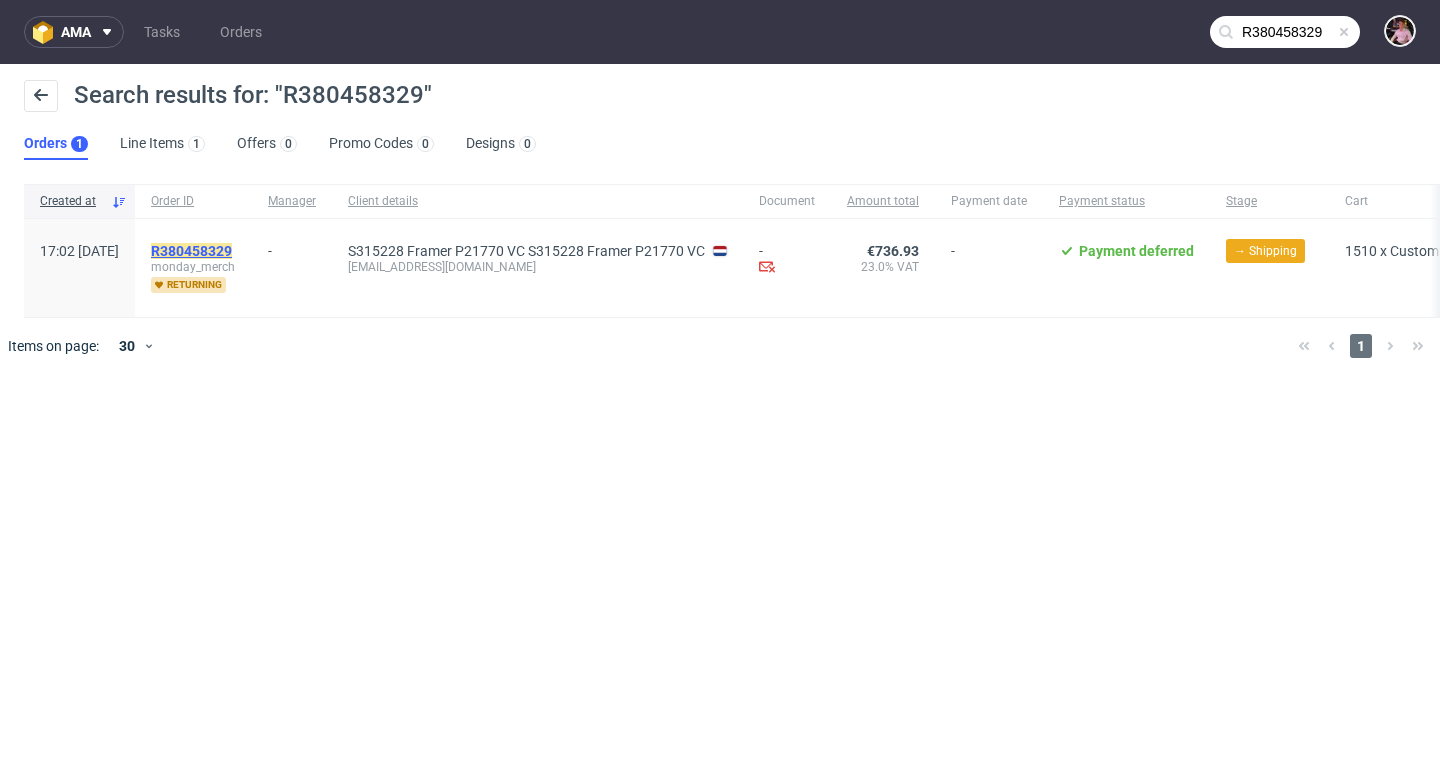 click on "R380458329" 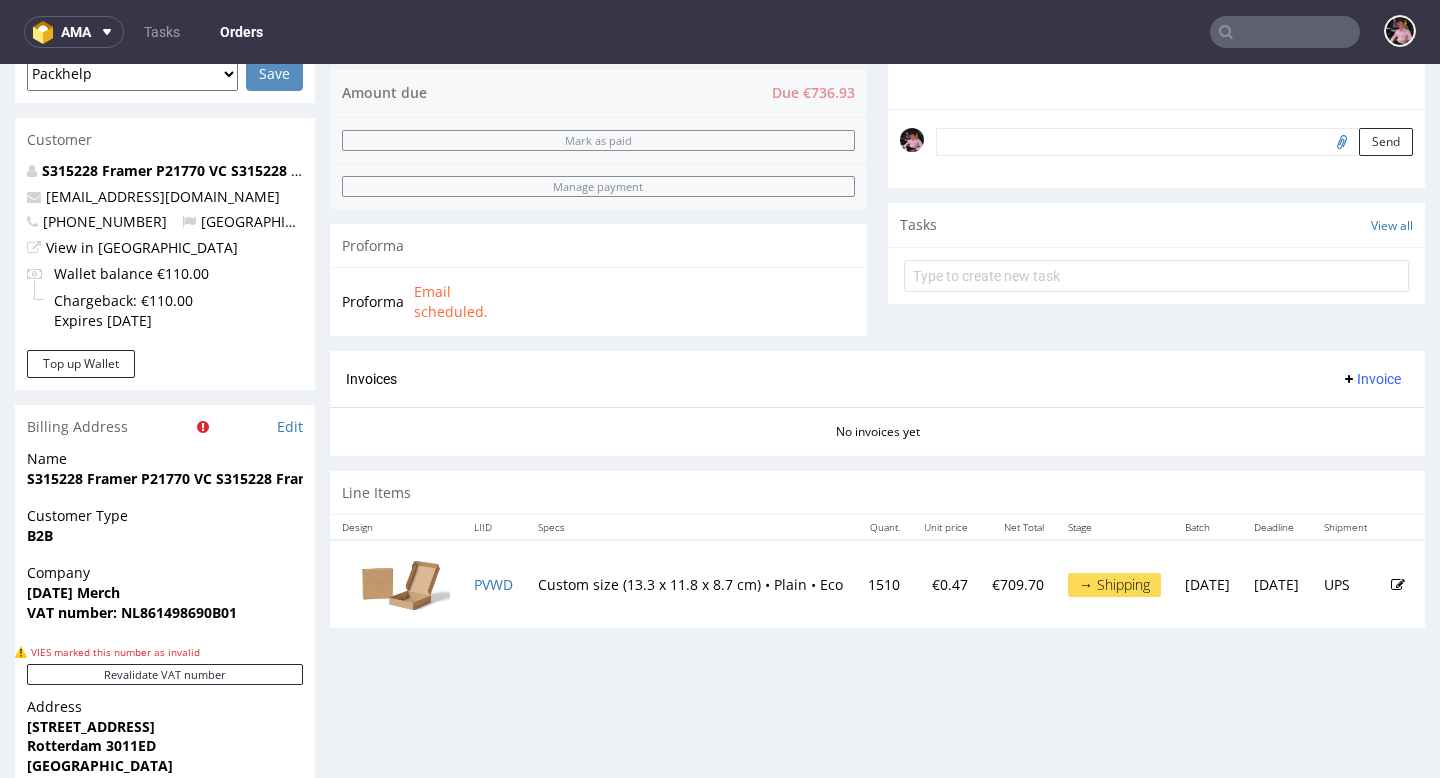 scroll, scrollTop: 637, scrollLeft: 0, axis: vertical 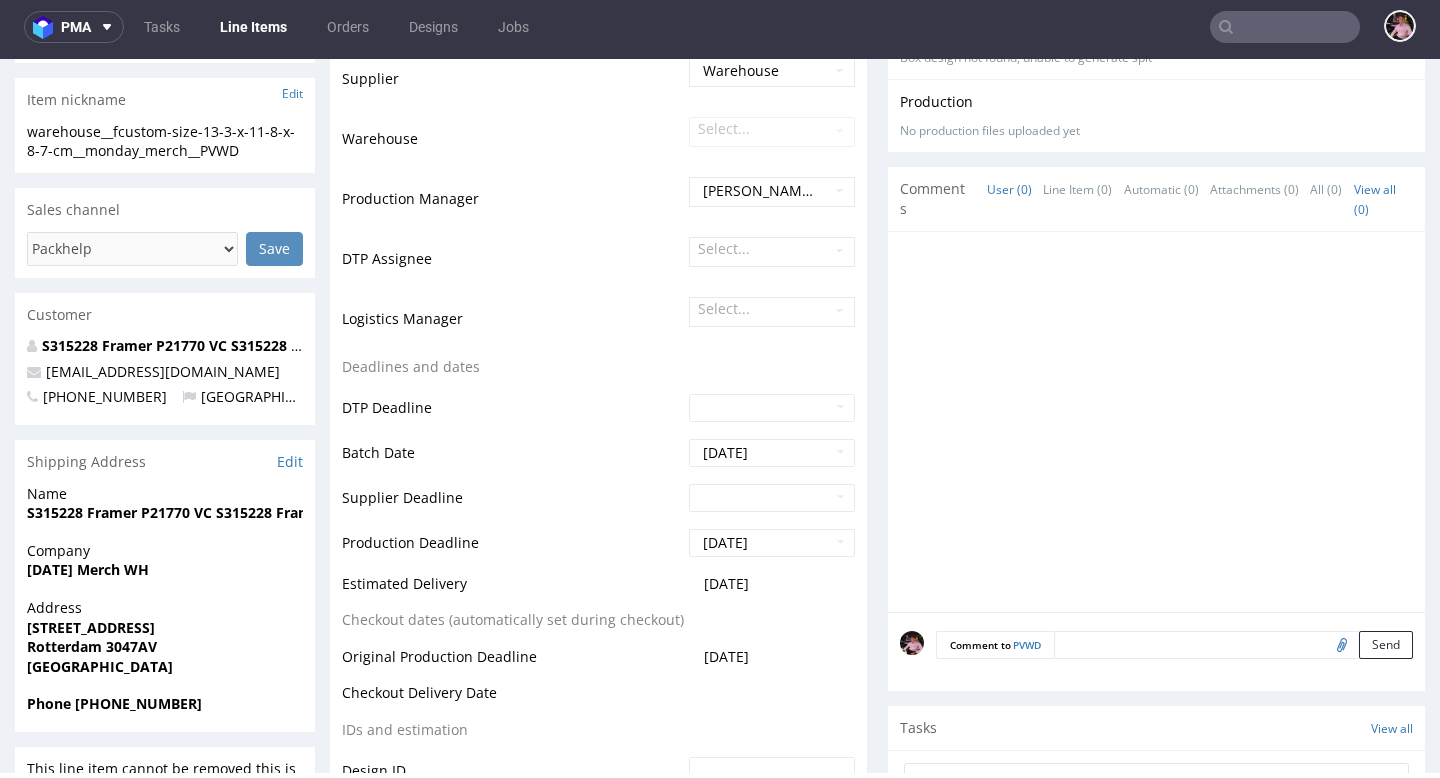 drag, startPoint x: 779, startPoint y: 581, endPoint x: 655, endPoint y: 582, distance: 124.004036 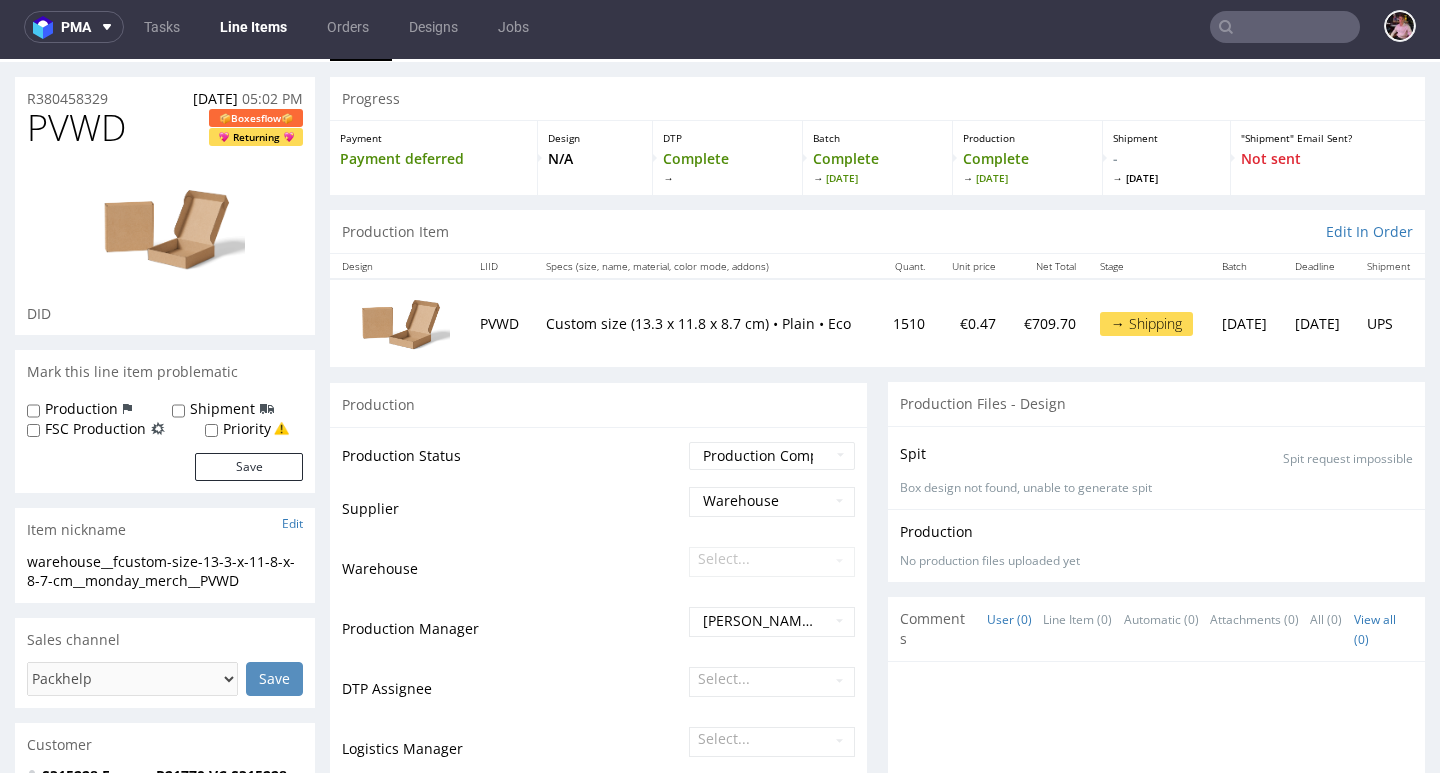 scroll, scrollTop: 0, scrollLeft: 0, axis: both 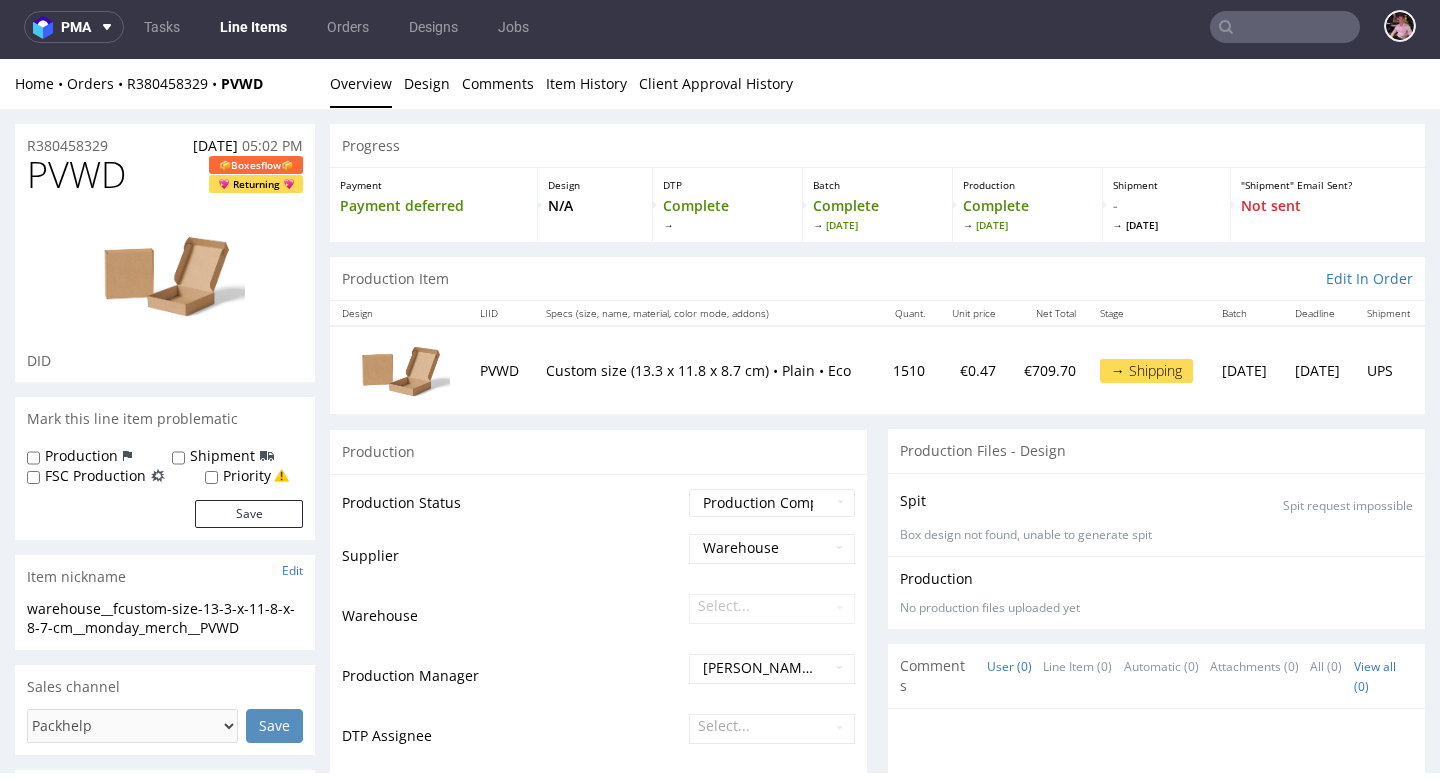click at bounding box center (1285, 27) 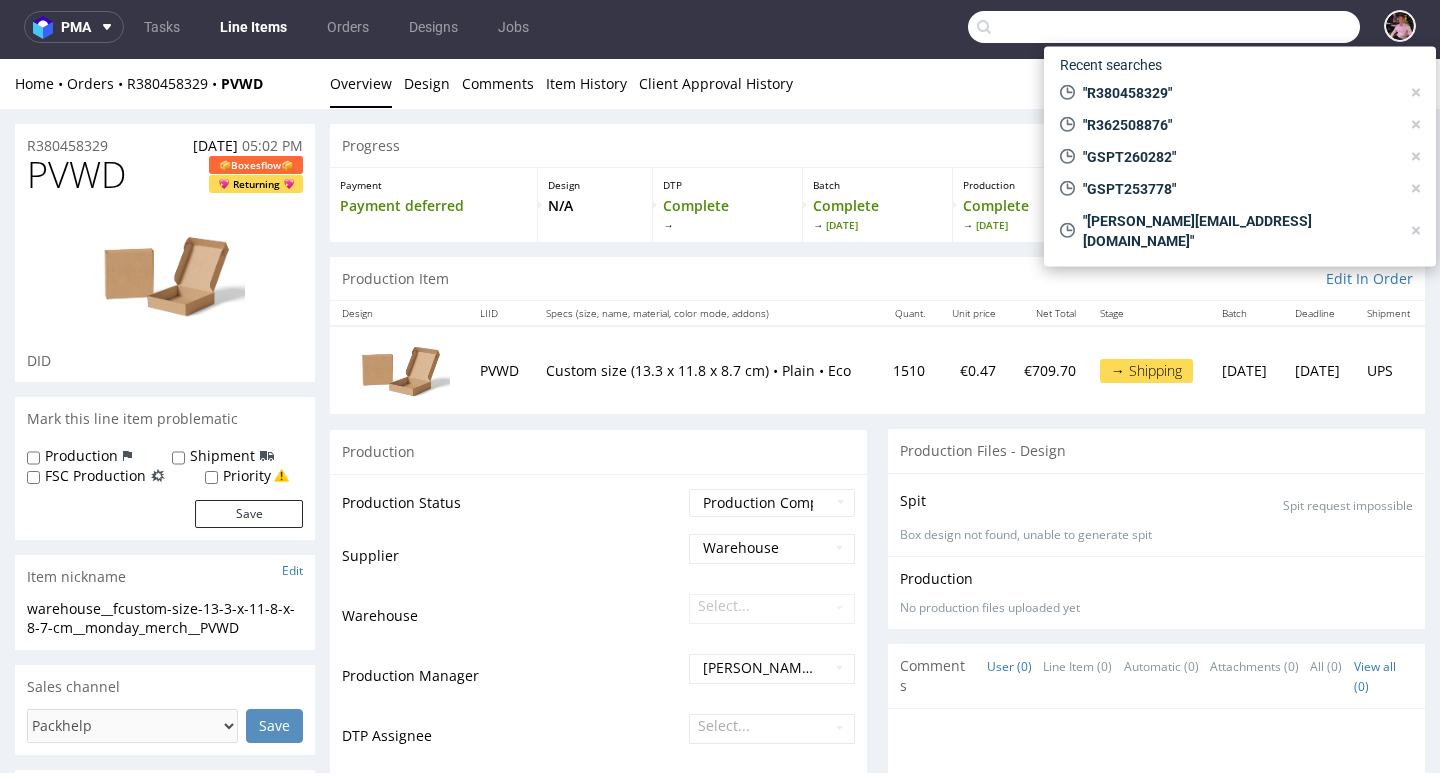 paste on "dellamayborges@gmail.com" 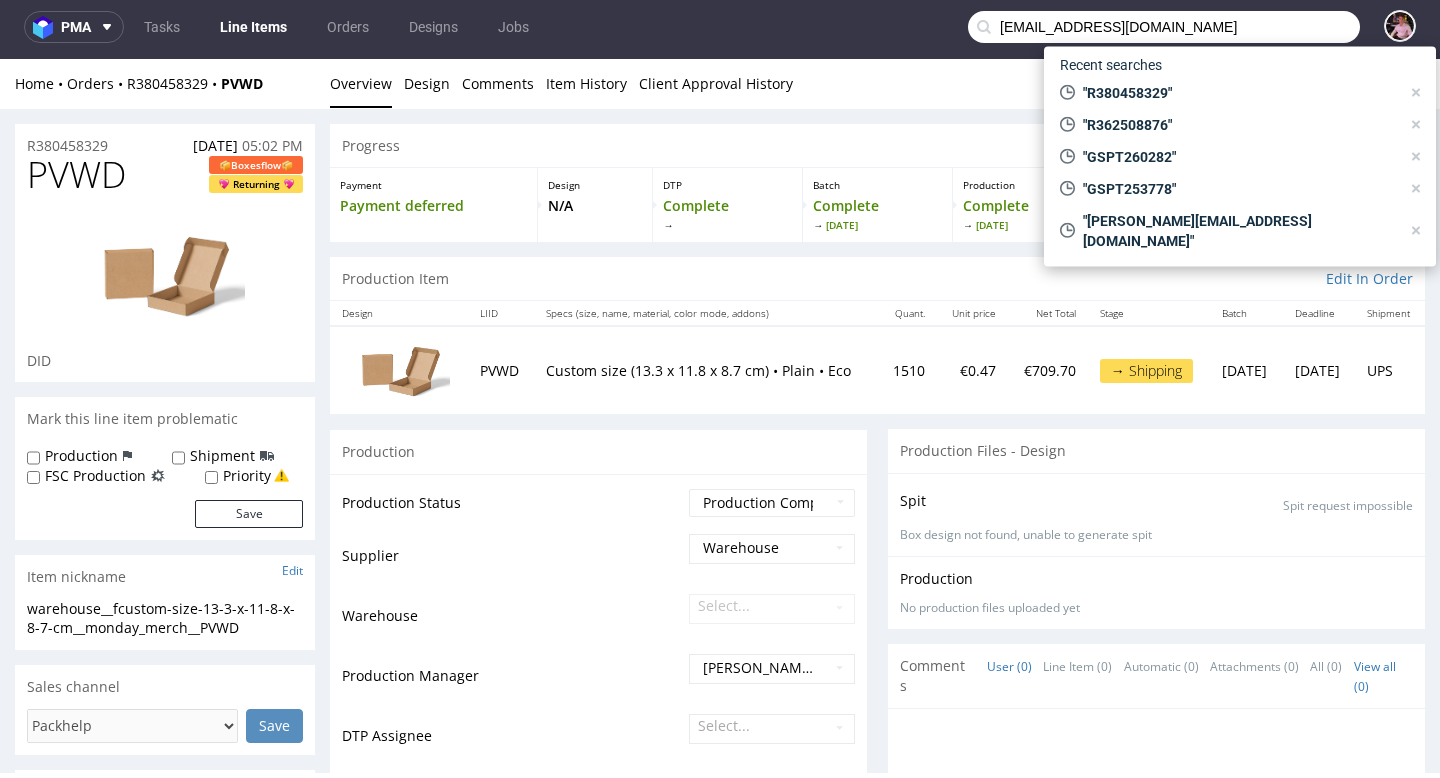 type on "dellamayborges@gmail.com" 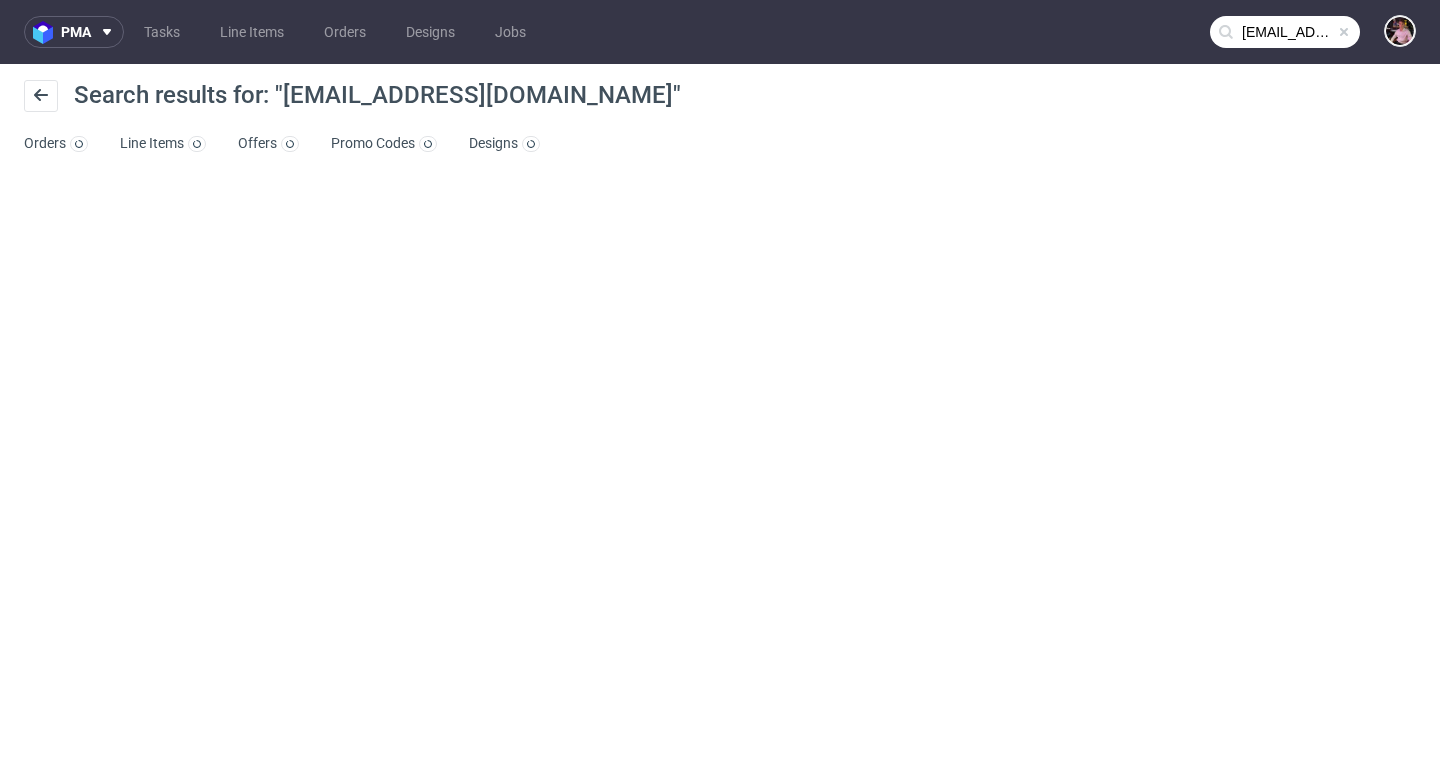 scroll, scrollTop: 0, scrollLeft: 0, axis: both 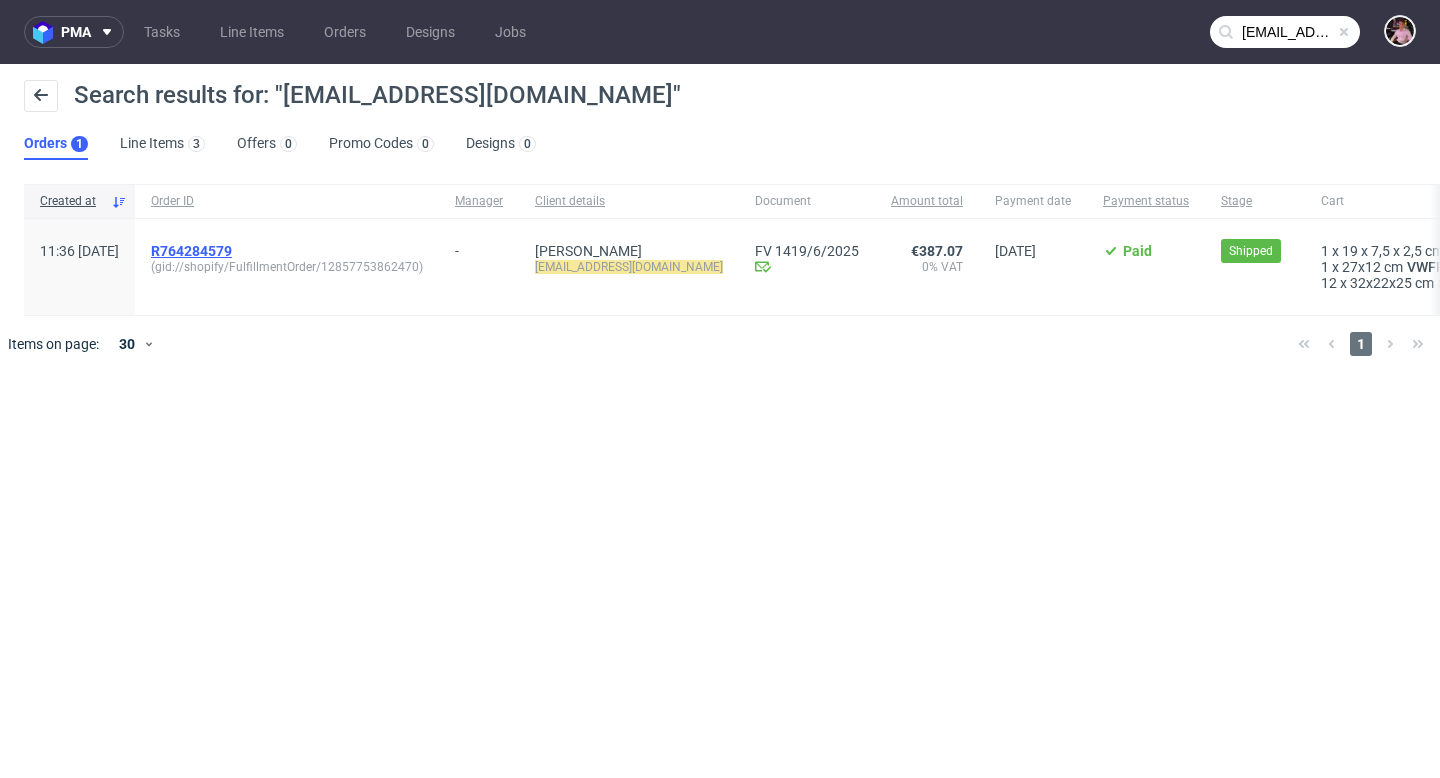 click on "R764284579" at bounding box center (191, 251) 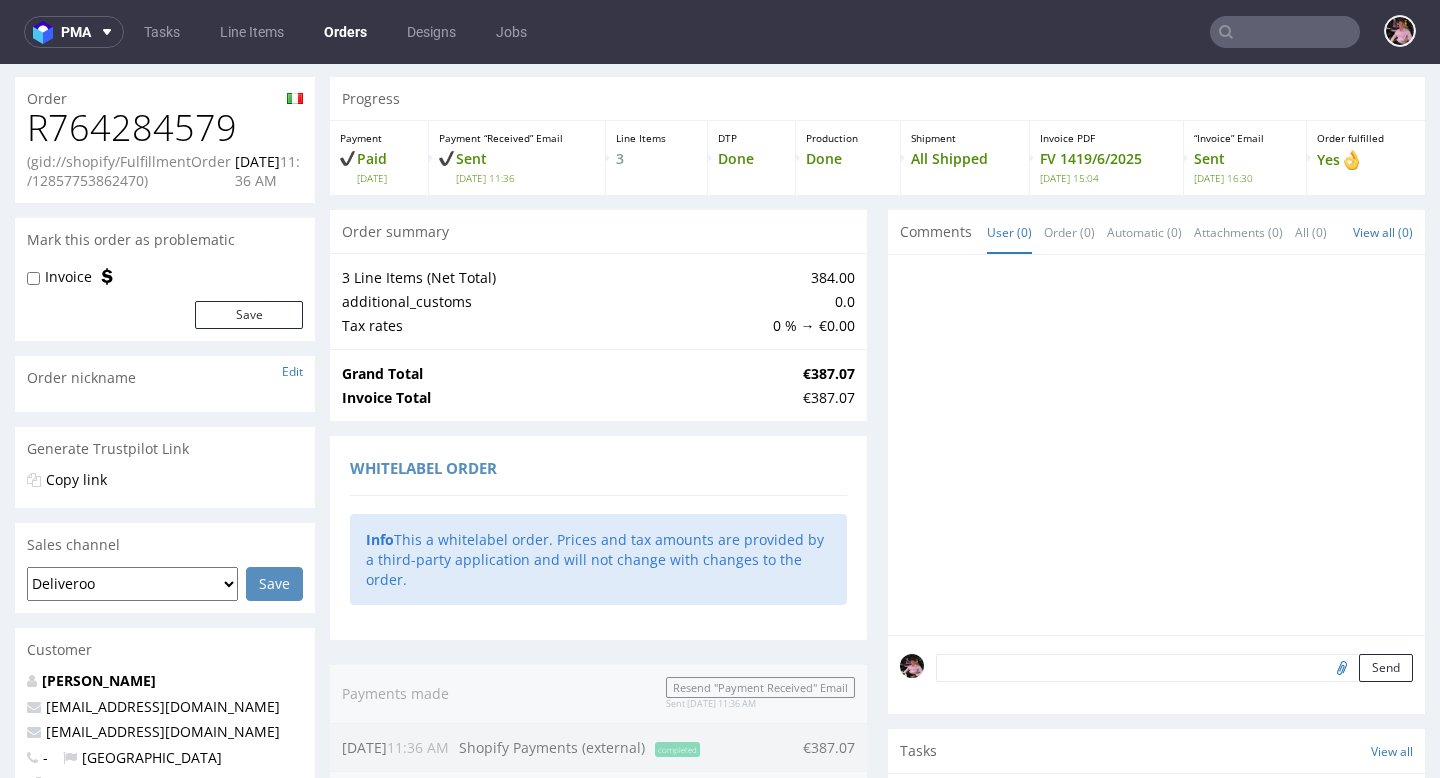 scroll, scrollTop: 0, scrollLeft: 0, axis: both 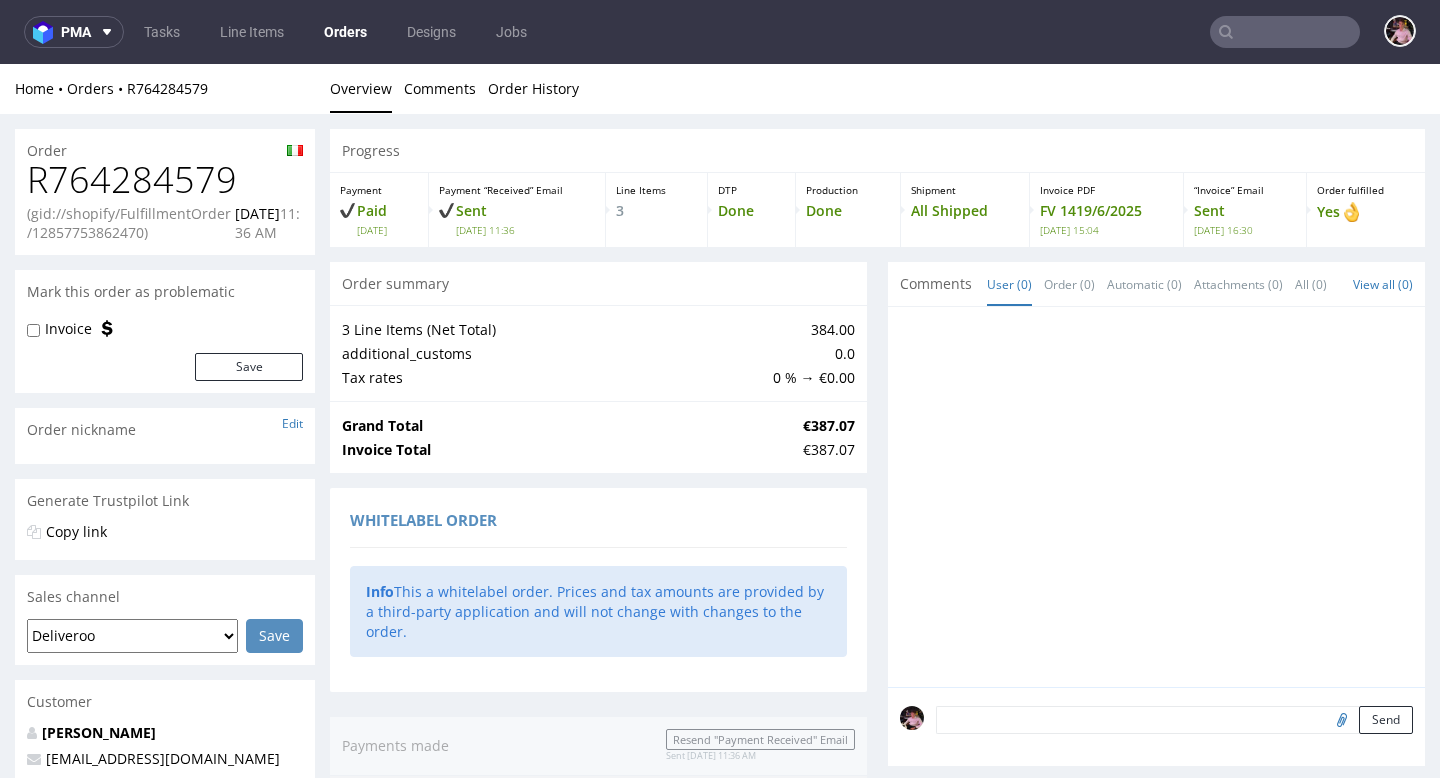 click on "R764284579" at bounding box center [165, 180] 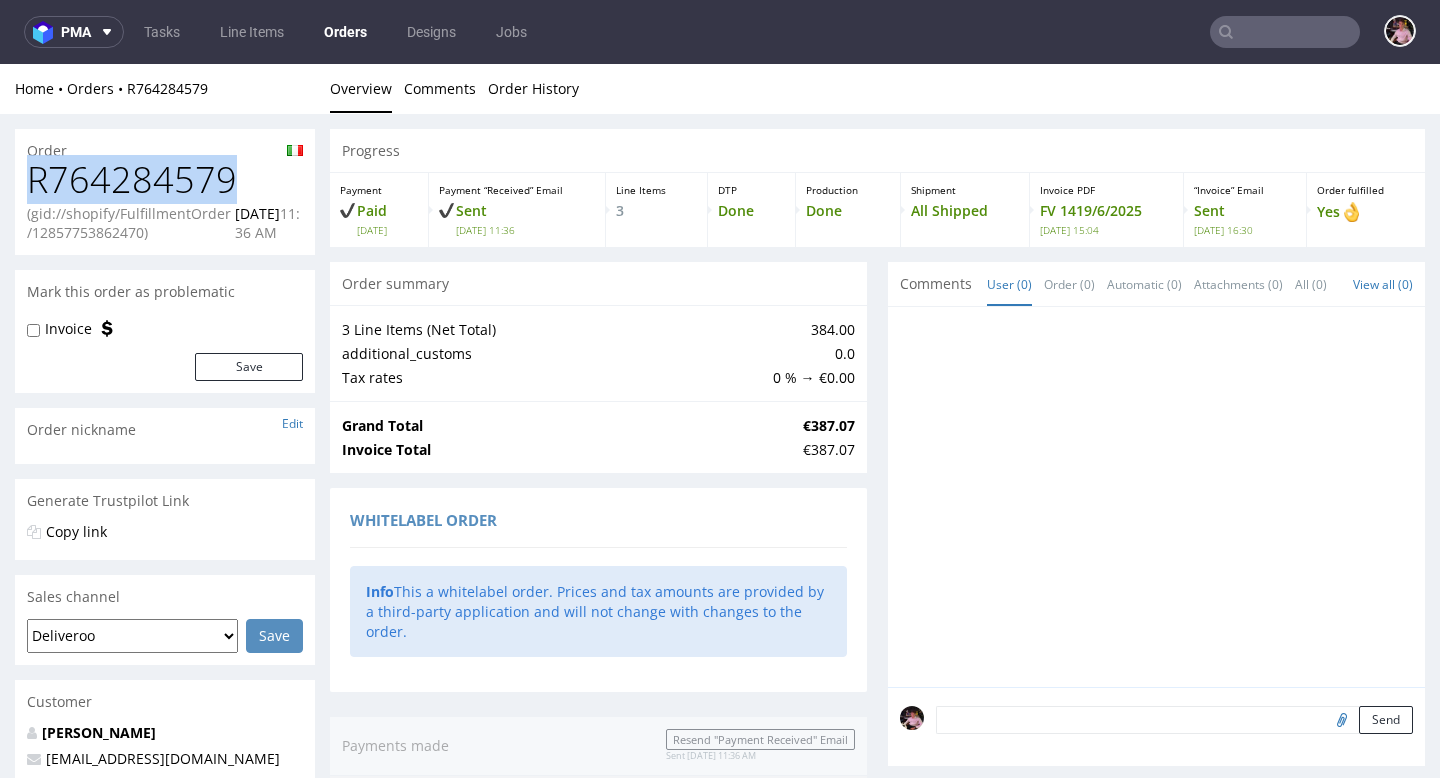 click on "R764284579" at bounding box center [165, 180] 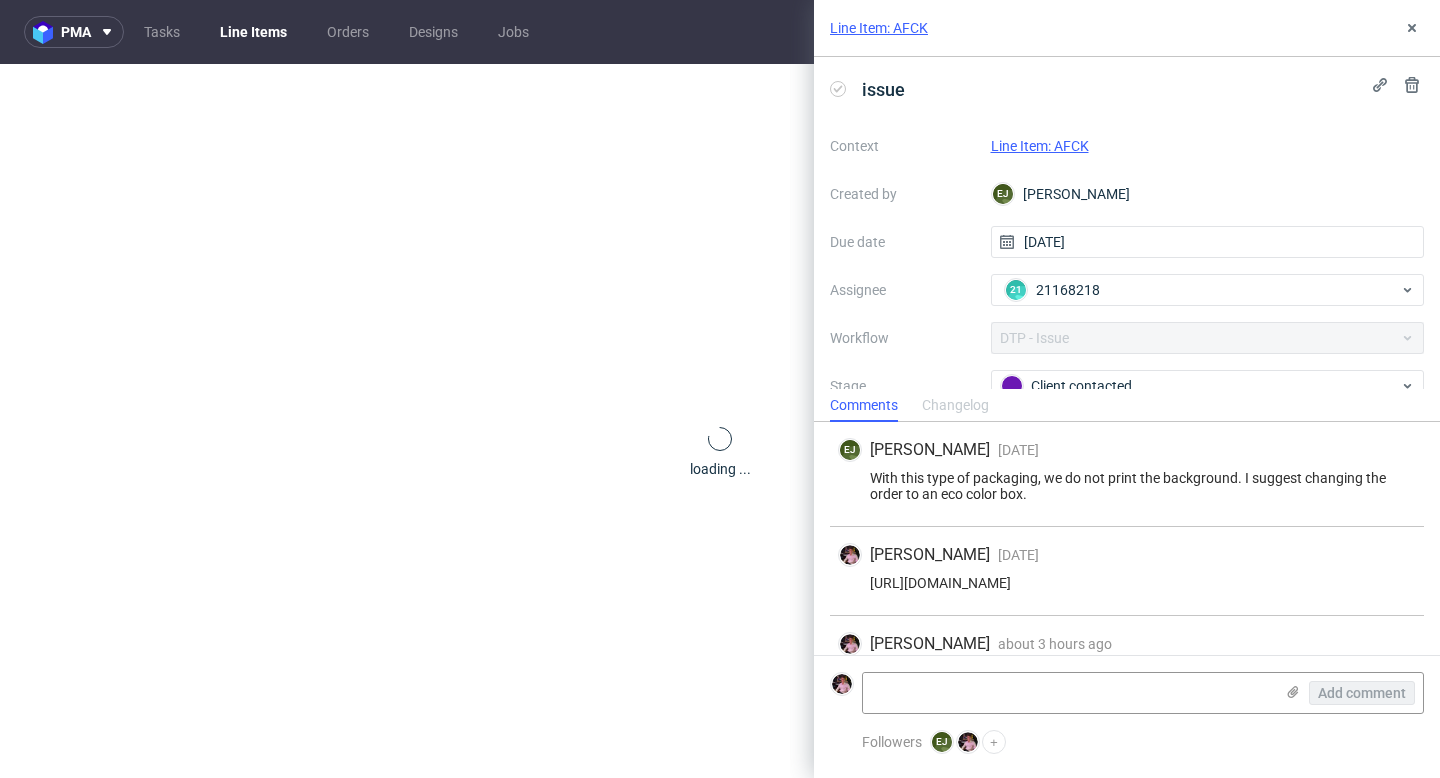 scroll, scrollTop: 0, scrollLeft: 0, axis: both 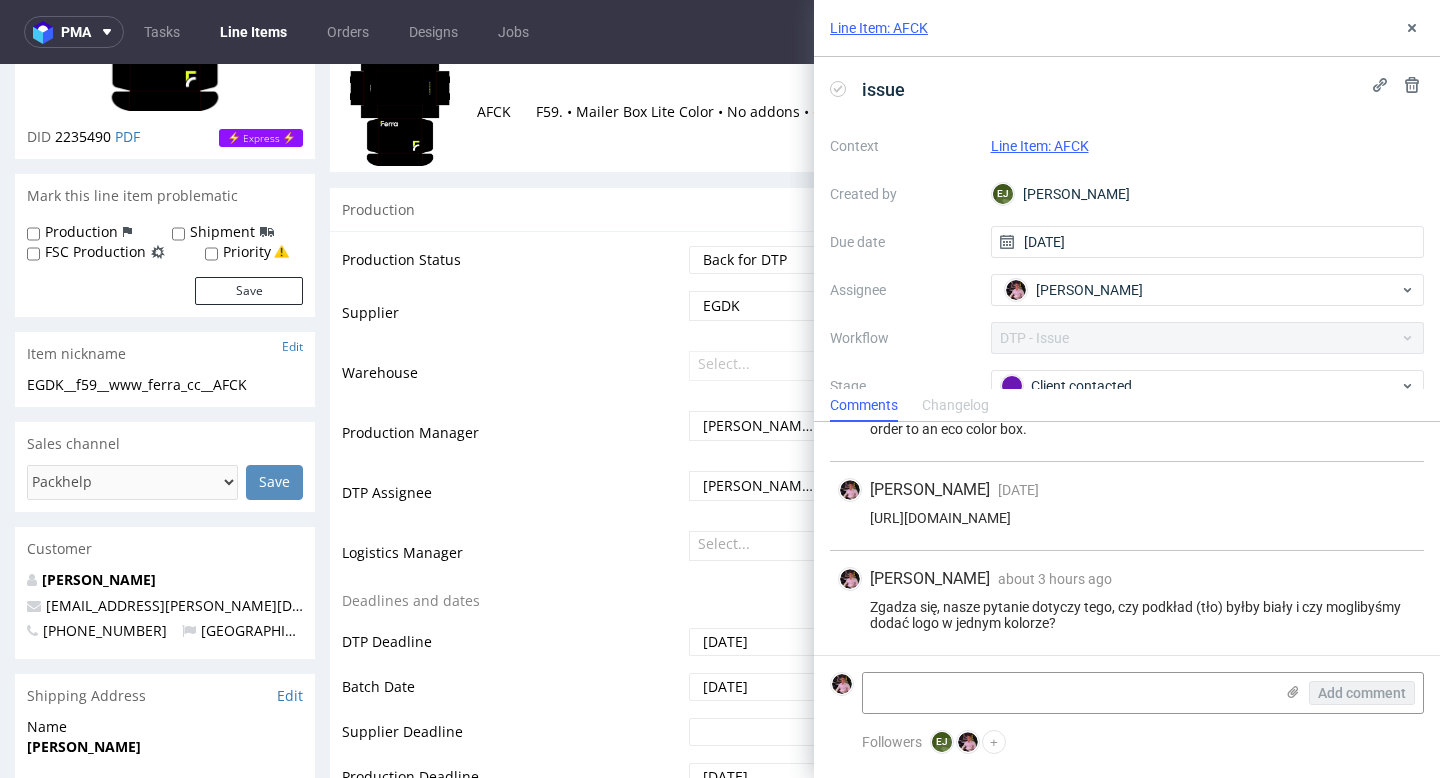 drag, startPoint x: 1356, startPoint y: 512, endPoint x: 865, endPoint y: 522, distance: 491.10184 